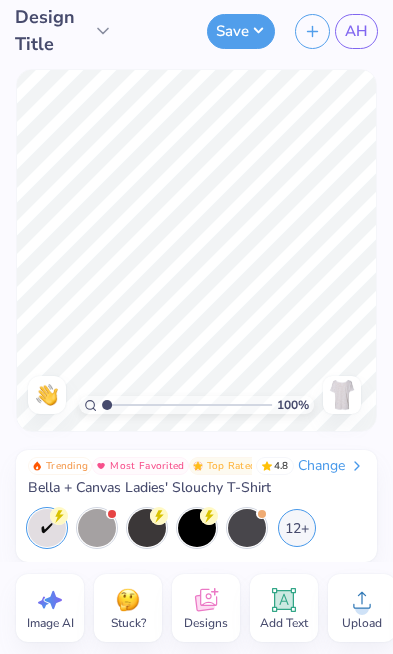 scroll, scrollTop: 0, scrollLeft: 0, axis: both 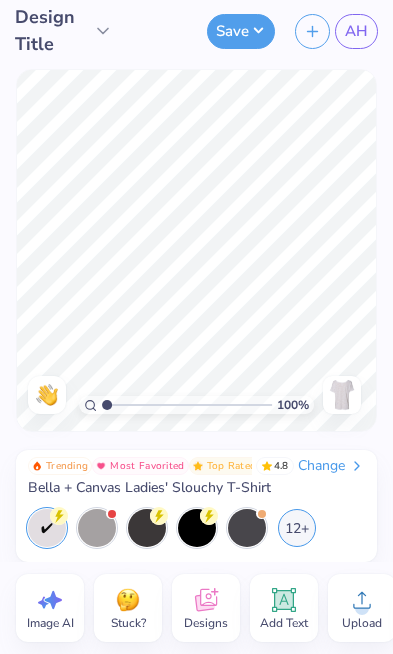 click on "Designs" at bounding box center [206, 623] 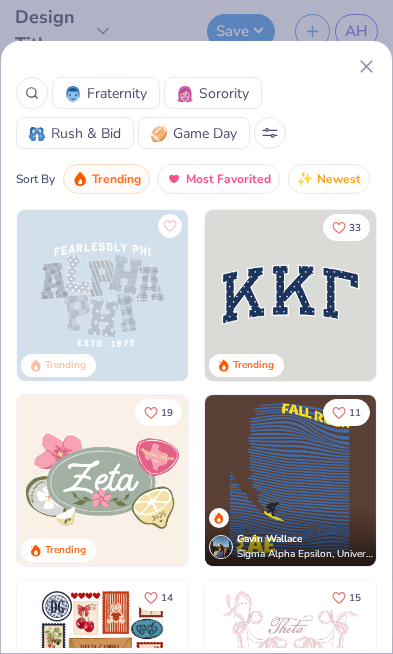 scroll, scrollTop: 204, scrollLeft: 0, axis: vertical 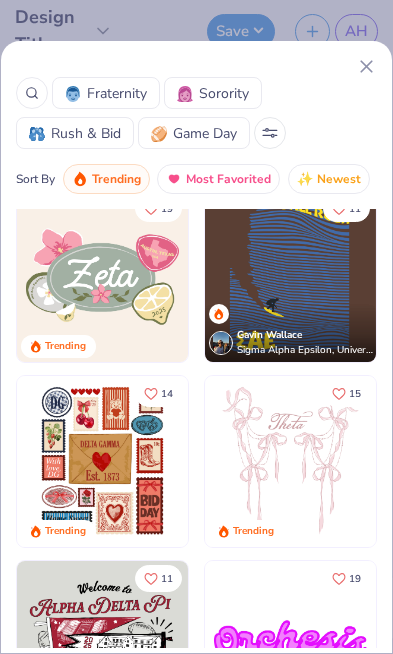 click 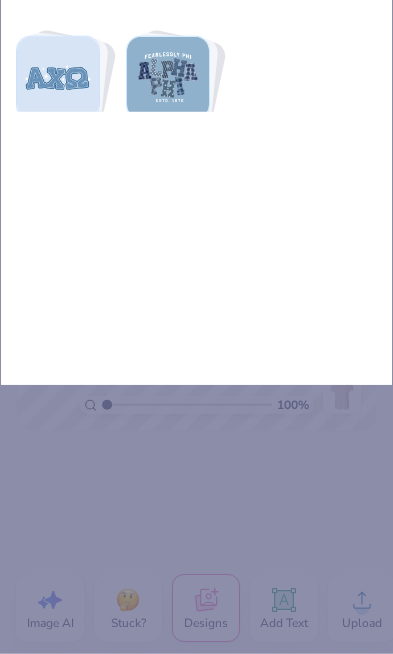 scroll, scrollTop: 0, scrollLeft: 0, axis: both 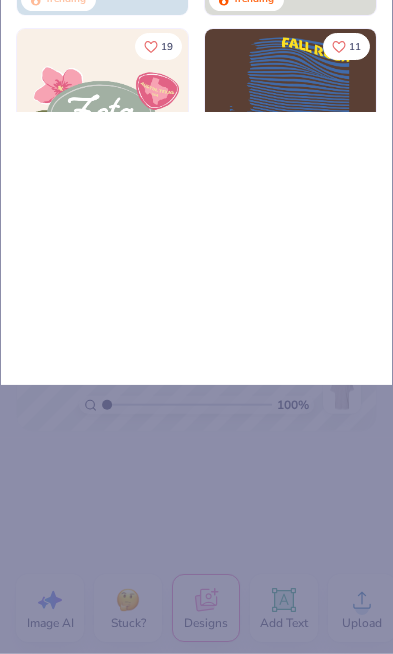 type on "St" 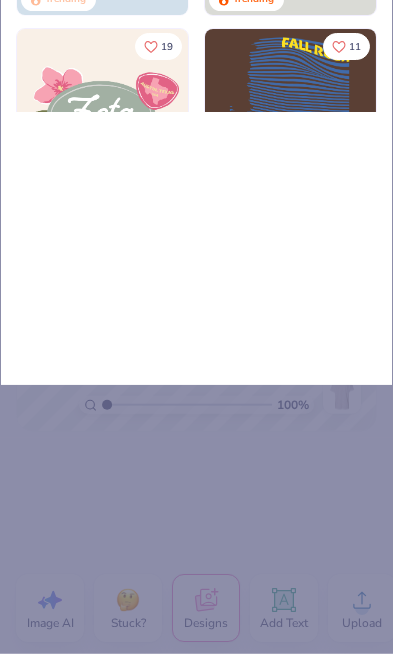 type on "Str" 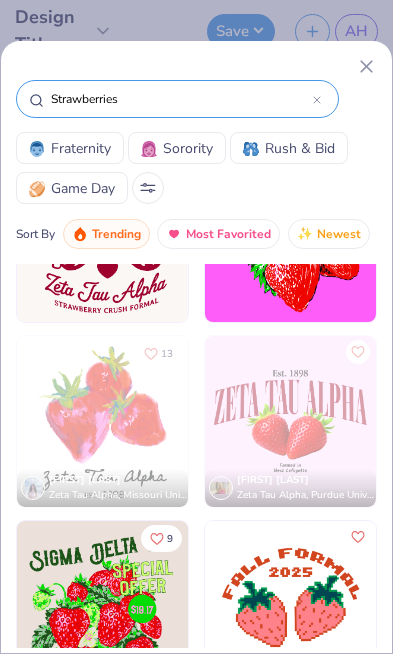 scroll, scrollTop: 3261, scrollLeft: 0, axis: vertical 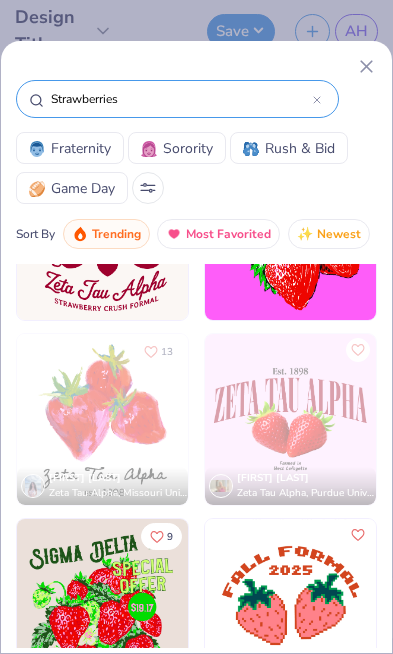 click at bounding box center [102, 419] 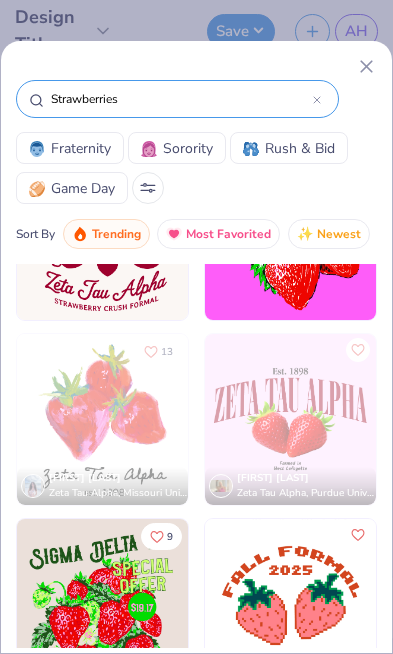 click at bounding box center (102, 419) 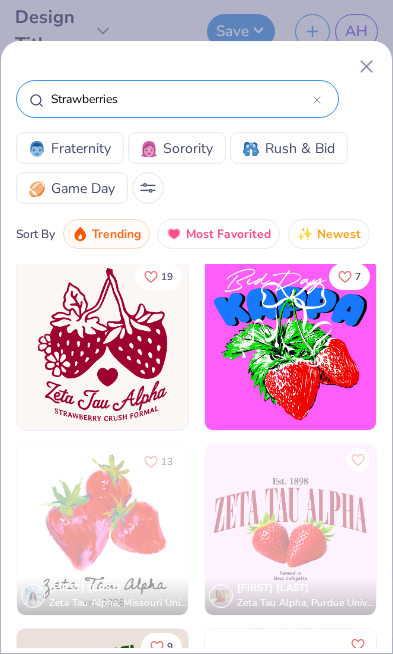 scroll, scrollTop: 3151, scrollLeft: 0, axis: vertical 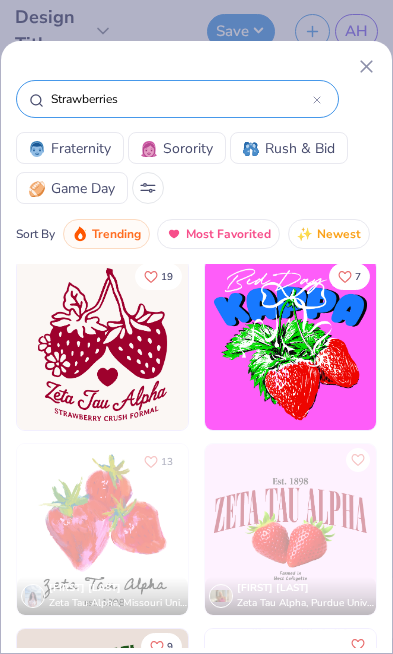 click at bounding box center (317, 99) 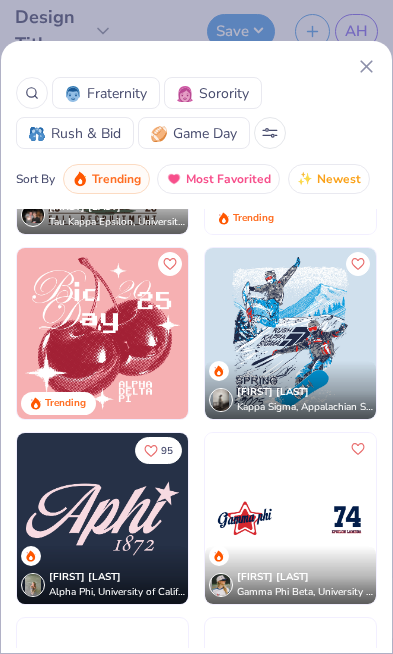 scroll, scrollTop: 2367, scrollLeft: 0, axis: vertical 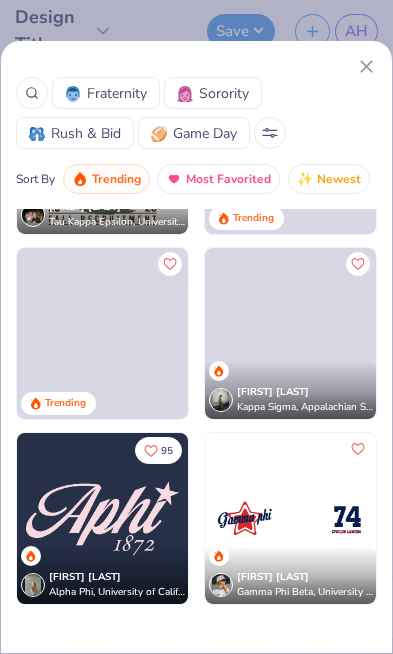 click 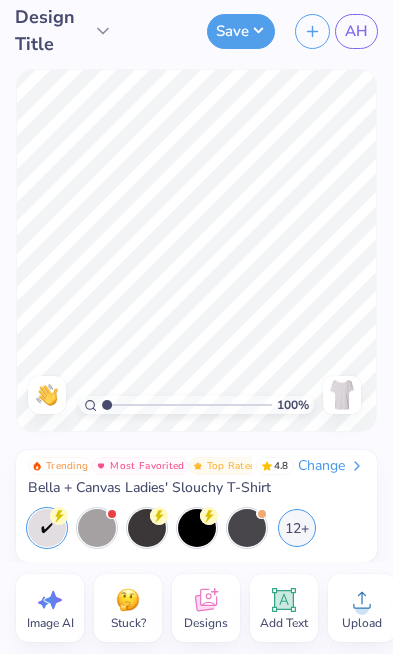 click 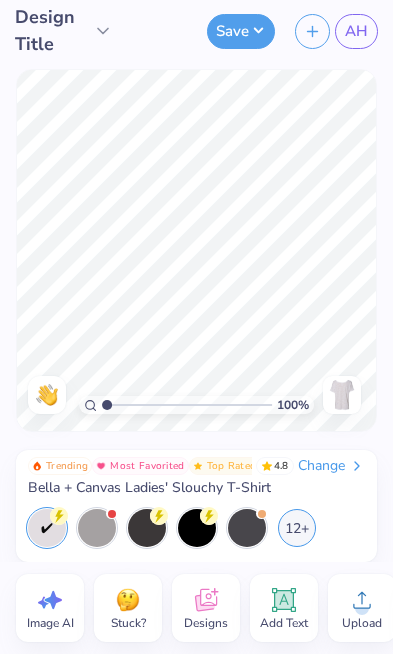 select on "4" 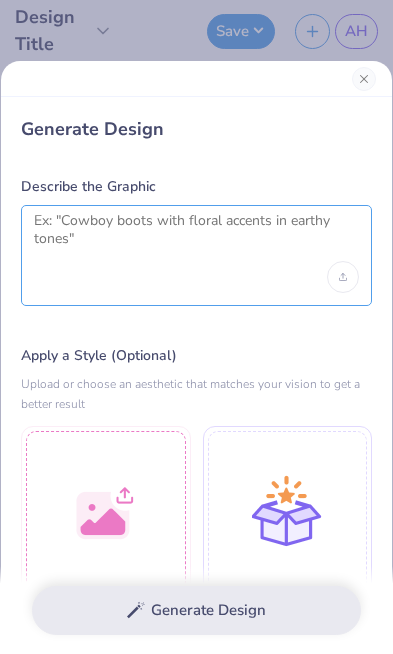 click at bounding box center [196, 237] 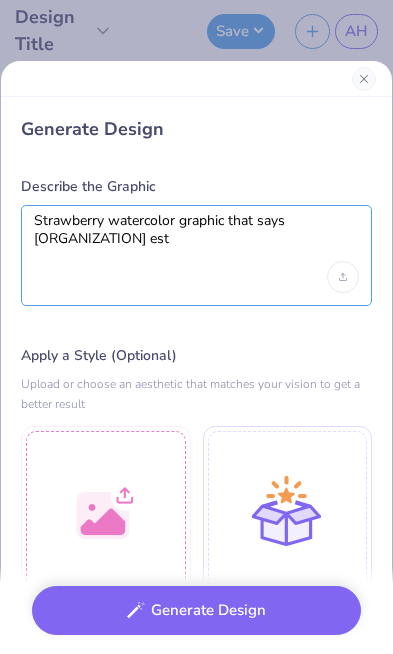 click on "Strawberry watercolor graphic that says [ORGANIZATION] est" at bounding box center [196, 237] 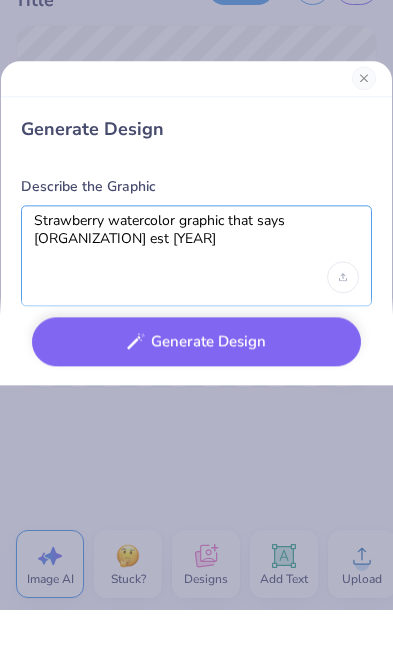 type on "Strawberry watercolor graphic that says [ORGANIZATION] est [YEAR]" 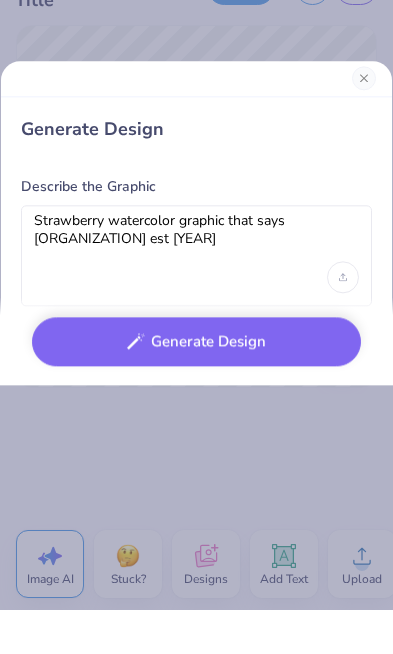 click on "Generate Design" at bounding box center (196, 385) 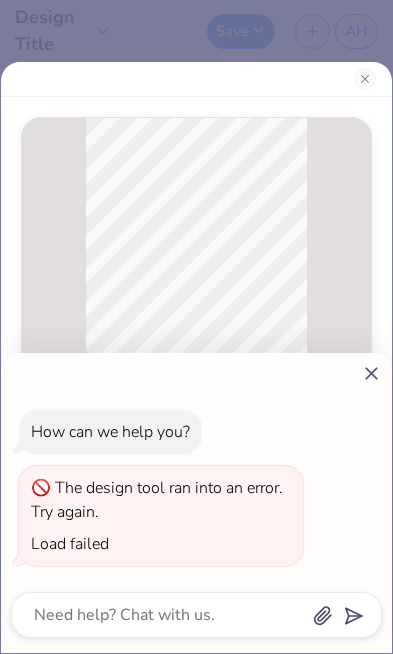 click 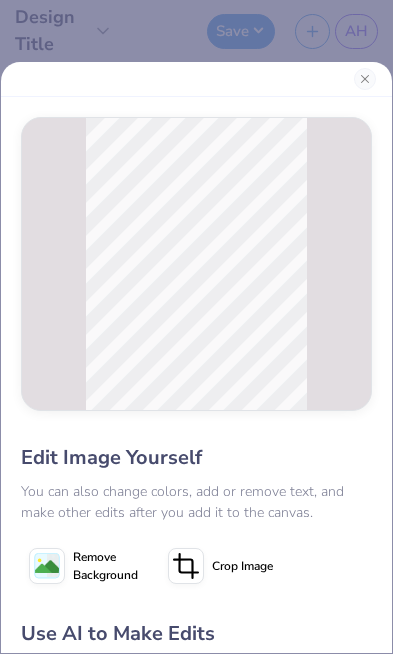 click at bounding box center (196, 79) 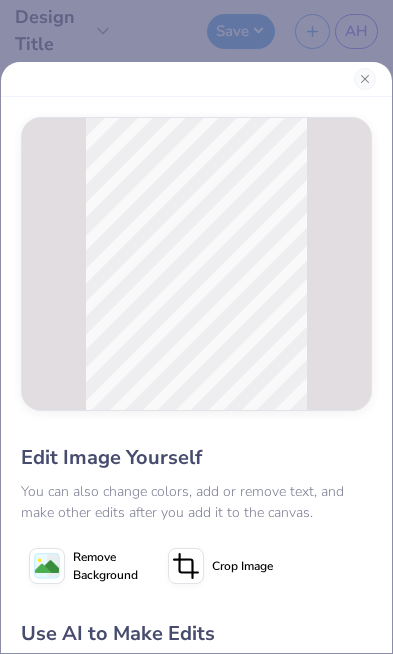 click at bounding box center (365, 79) 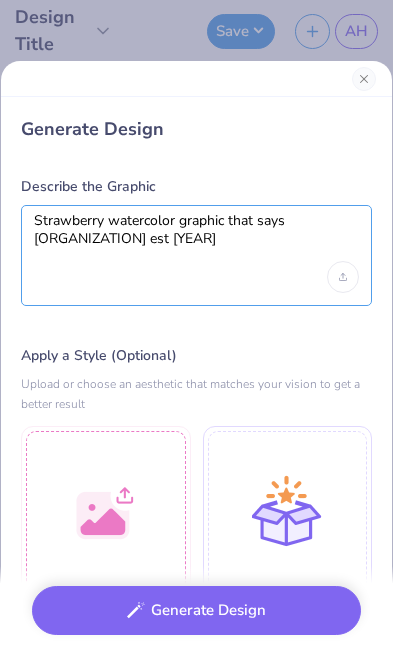 click on "Strawberry watercolor graphic that says [ORGANIZATION] est [YEAR]" at bounding box center (196, 237) 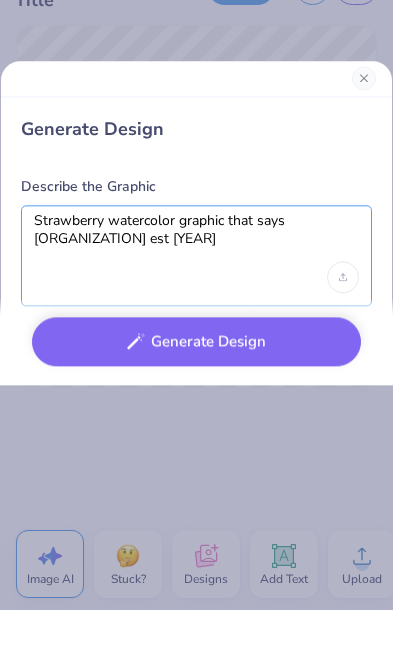 click on "Strawberry watercolor graphic that says [ORGANIZATION] est [YEAR]" at bounding box center [196, 281] 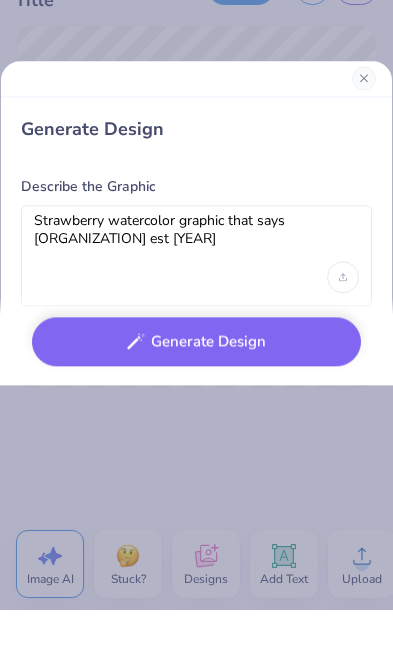 click on "Generate Design" at bounding box center [196, 173] 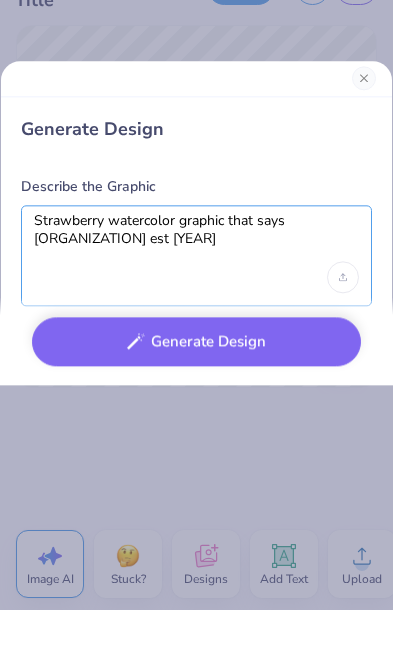 click on "Strawberry watercolor graphic that says [ORGANIZATION] est [YEAR]" at bounding box center [196, 281] 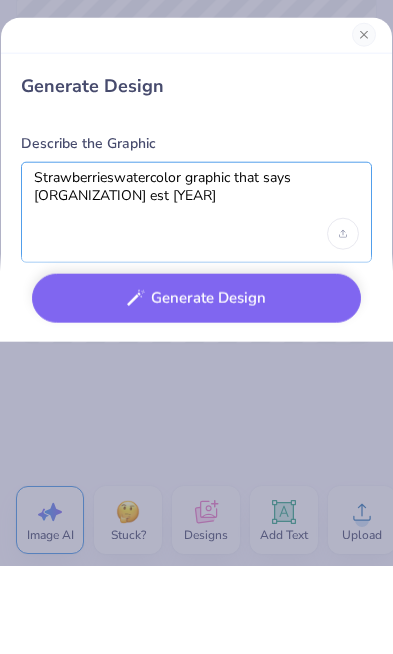 type on "Strawberries watercolor graphic that says [ORGANIZATION] est [YEAR]" 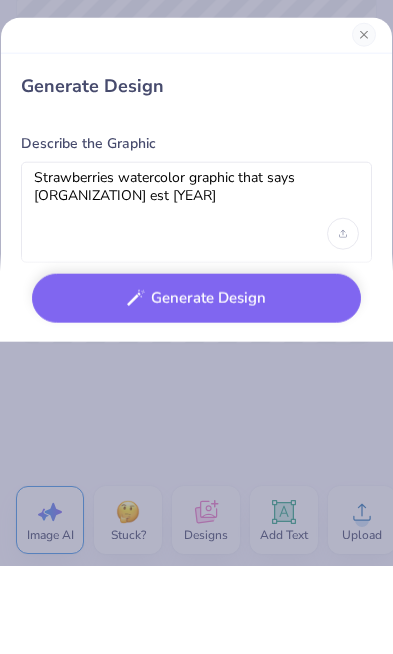 click on "Generate Design" at bounding box center [196, 385] 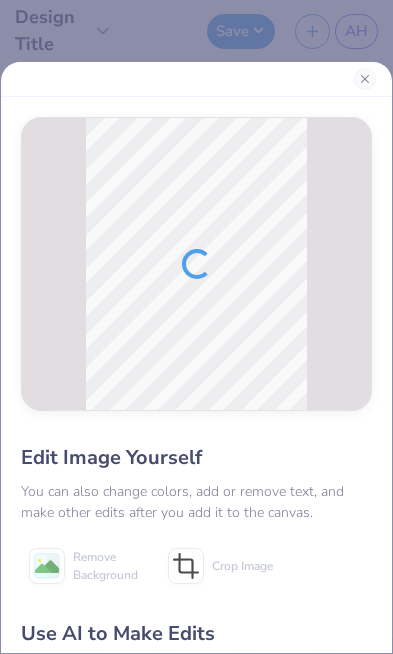 click at bounding box center (365, 79) 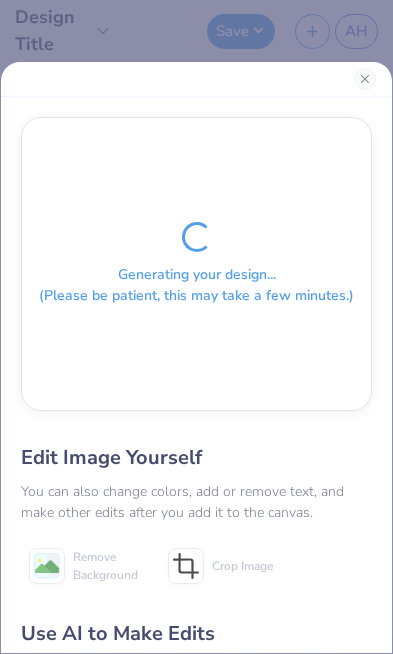 click at bounding box center [365, 79] 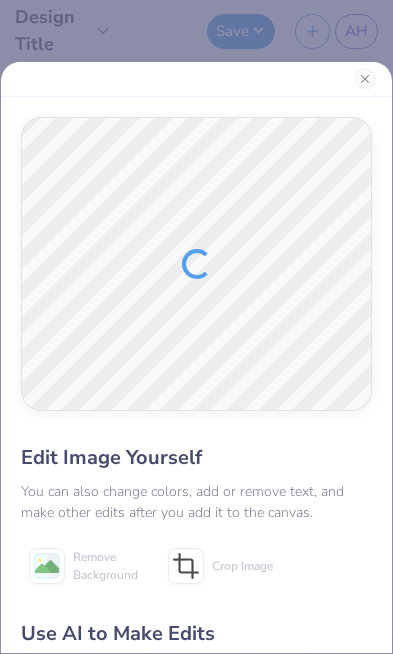 click at bounding box center [365, 79] 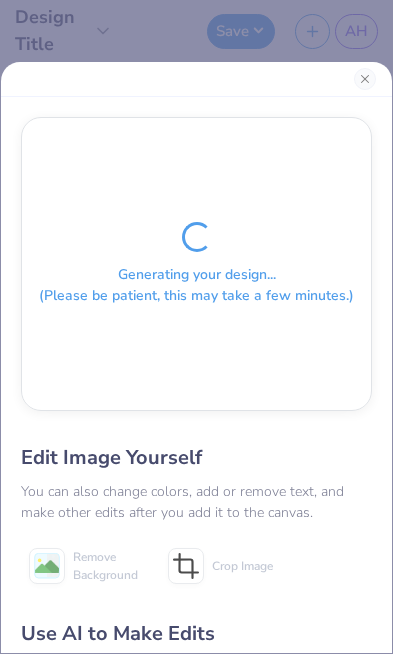 click at bounding box center [196, 79] 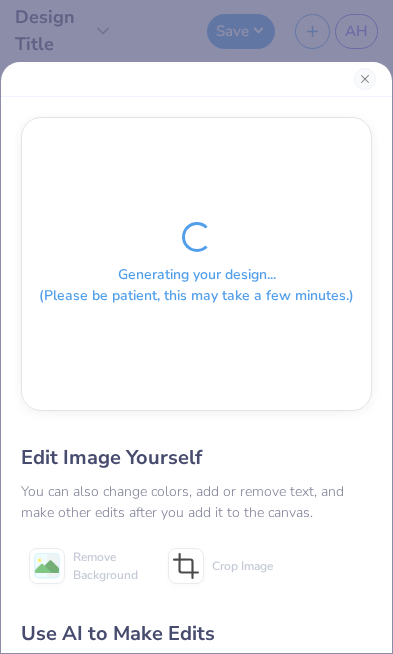 click on "Generating your design... (Please be patient, this may take a few minutes.) Edit Image Yourself You can also change colors, add or remove text, and make other edits after you add it to the canvas. Remove Background Crop Image Use AI to Make Edits AI can get ahead of itself. If you have any specific changes, we recommend doing that yourself via the design tool. Apply Edits Add to Canvas" at bounding box center [196, 327] 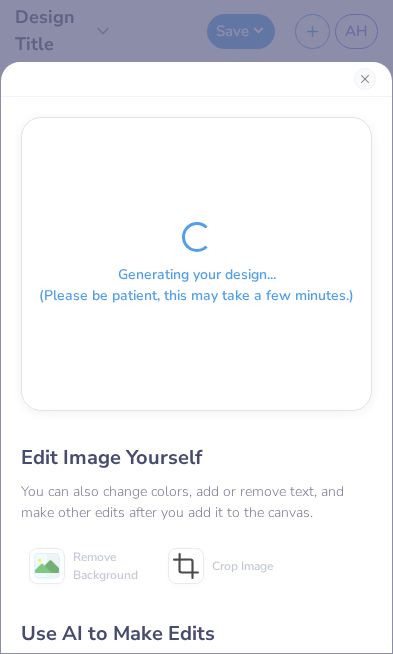 click at bounding box center [196, 79] 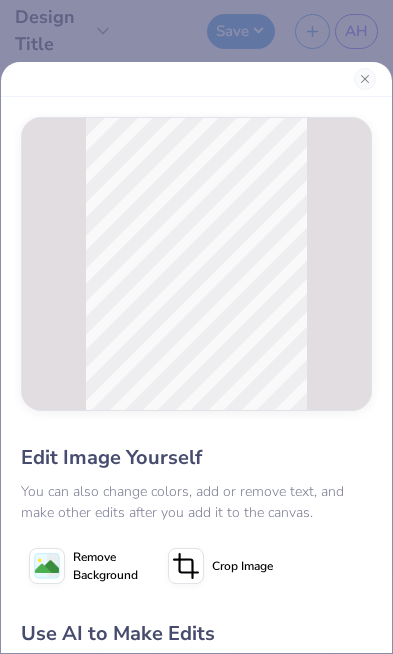 click at bounding box center (365, 79) 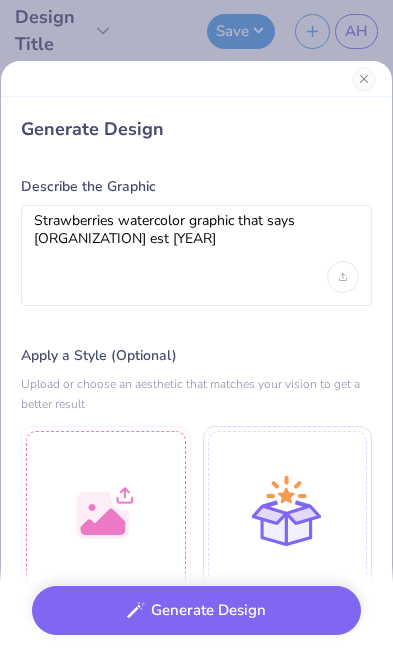 click on "Describe the Graphic" at bounding box center (196, 187) 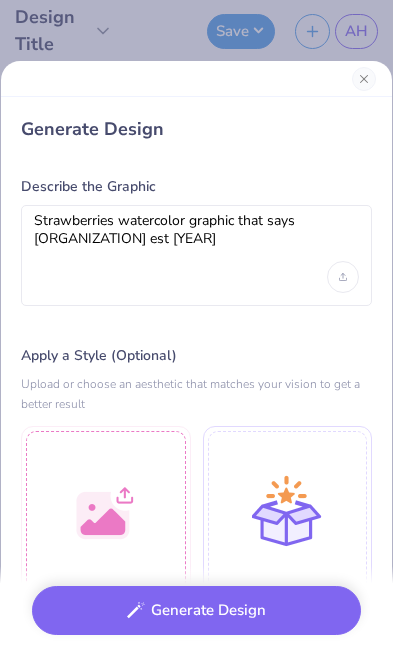 click at bounding box center (364, 79) 